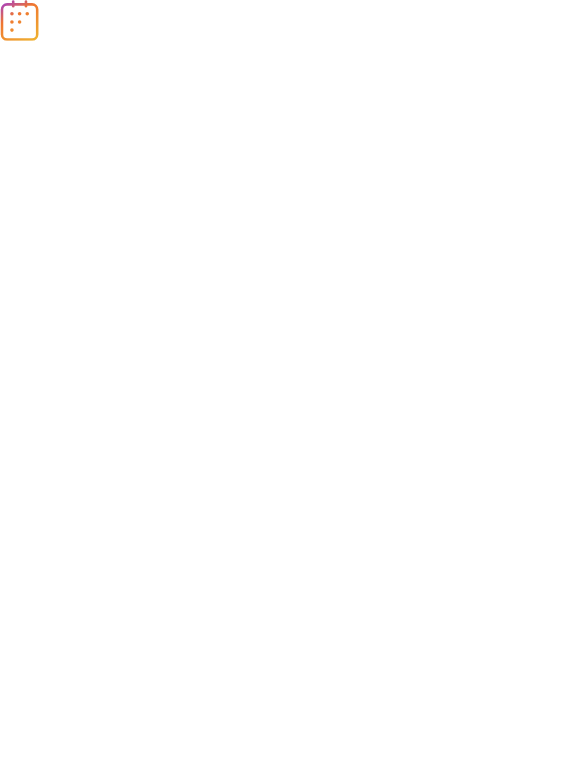 scroll, scrollTop: 0, scrollLeft: 0, axis: both 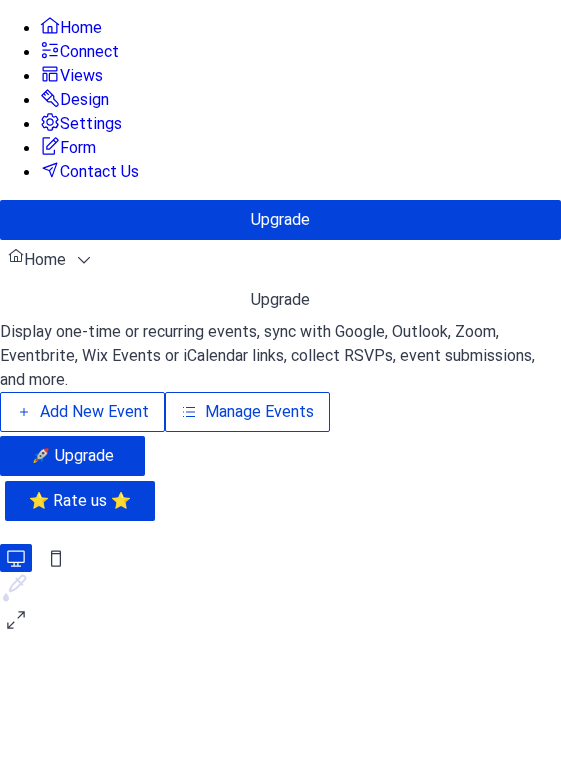 click on "Manage Events" at bounding box center [259, 412] 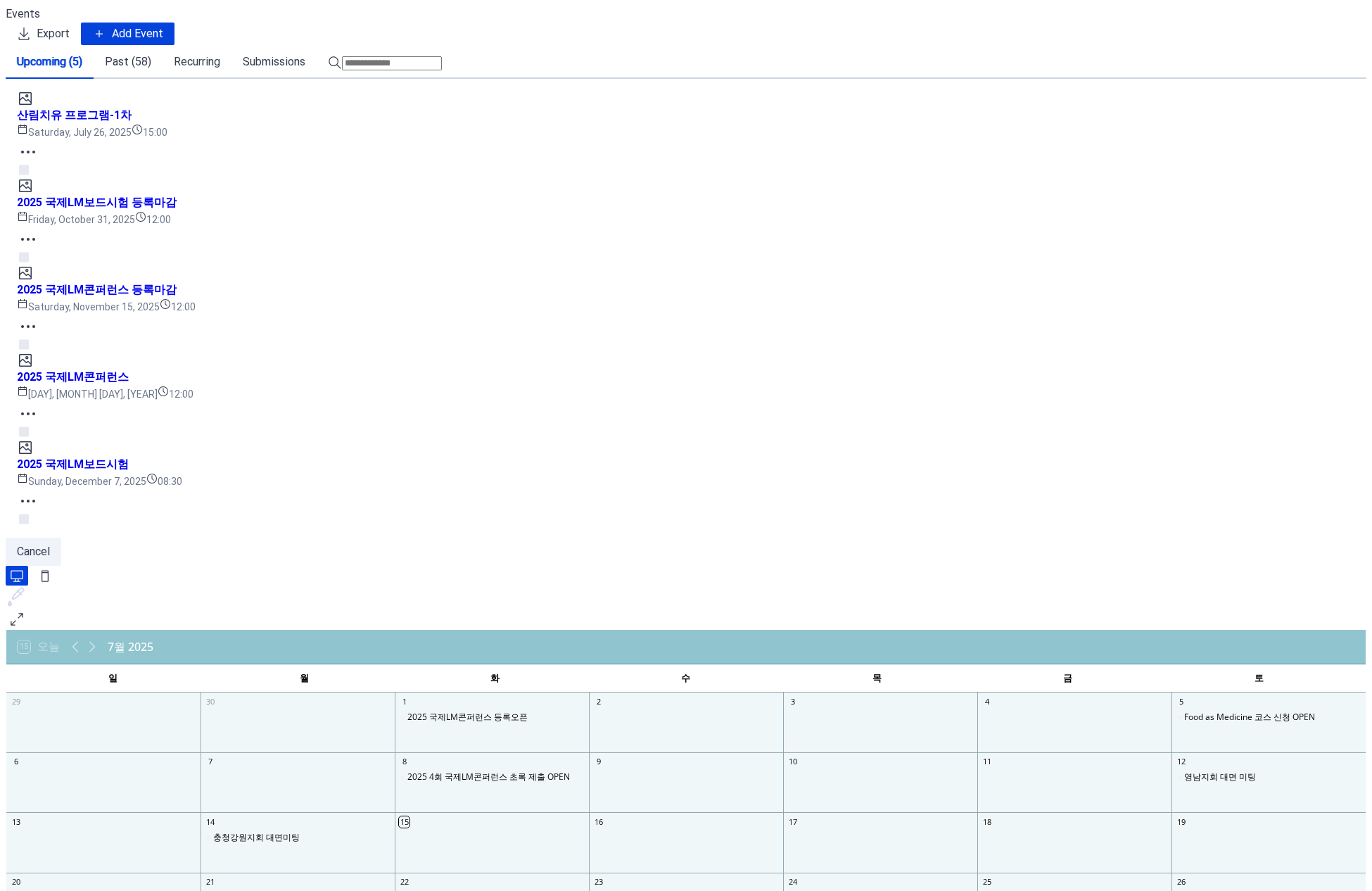 scroll, scrollTop: 0, scrollLeft: 0, axis: both 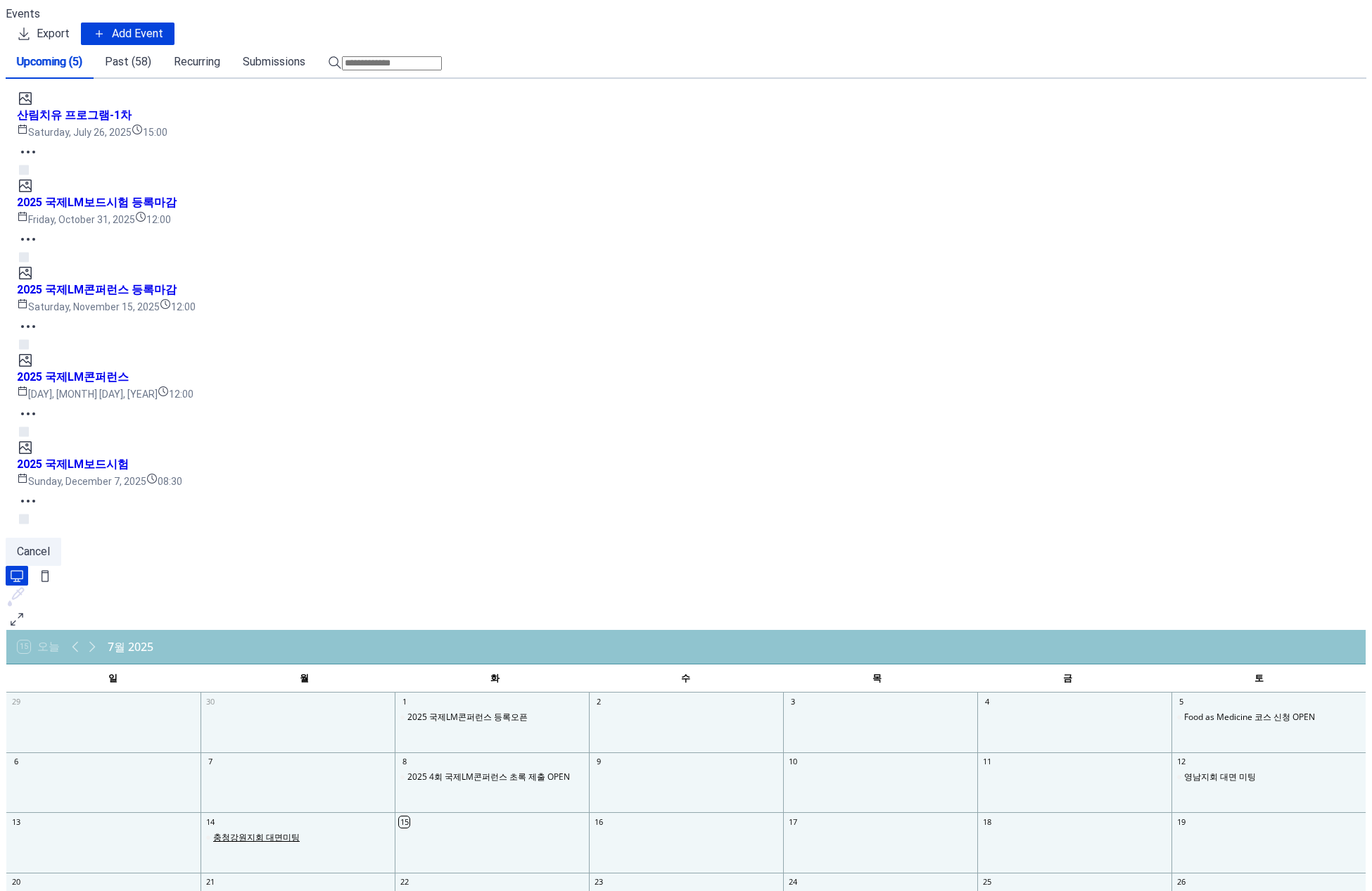 click on "충청강원지회 대면미팅" at bounding box center (256, 838) 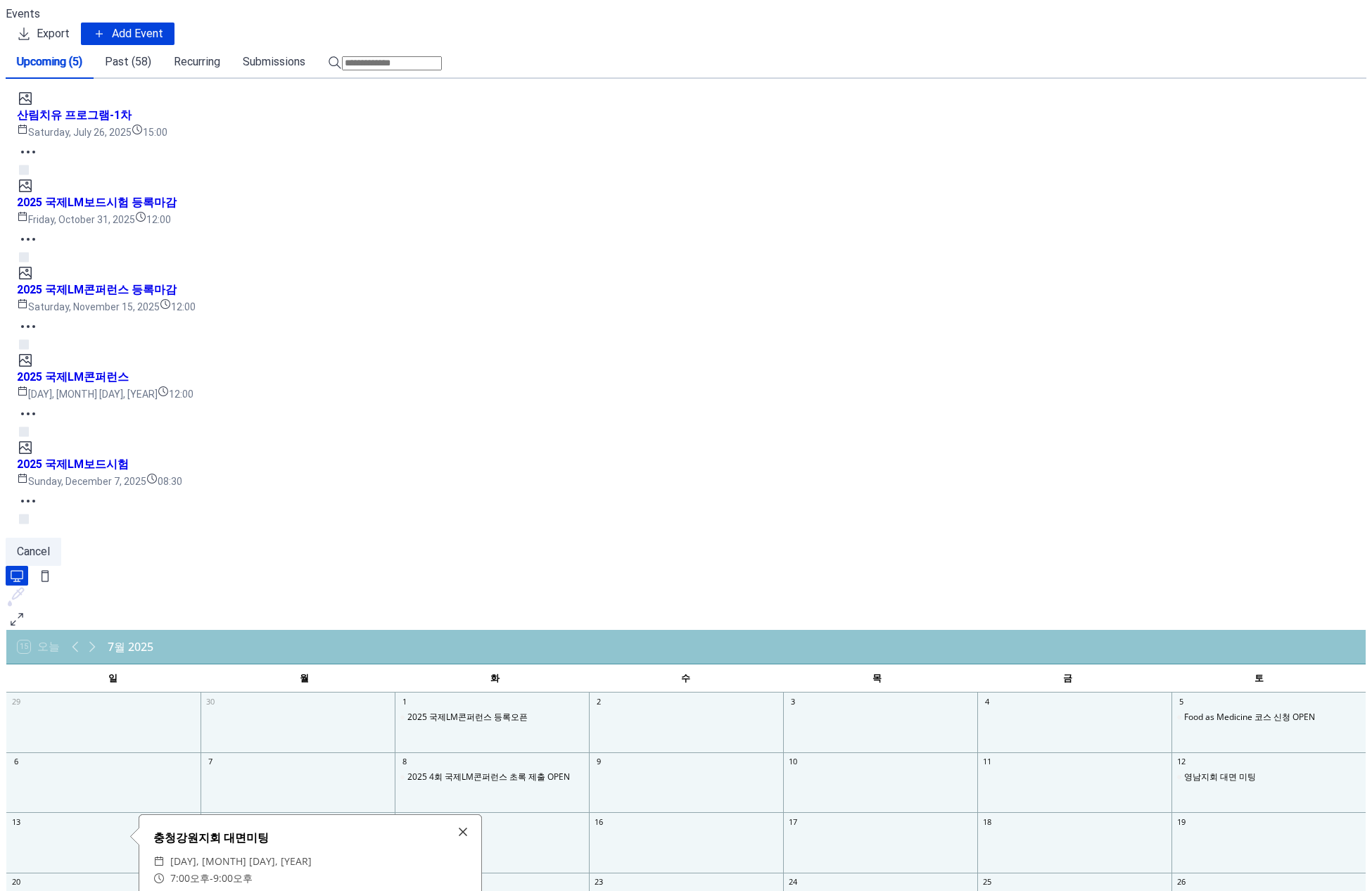 click on "Past (58)" at bounding box center (128, 62) 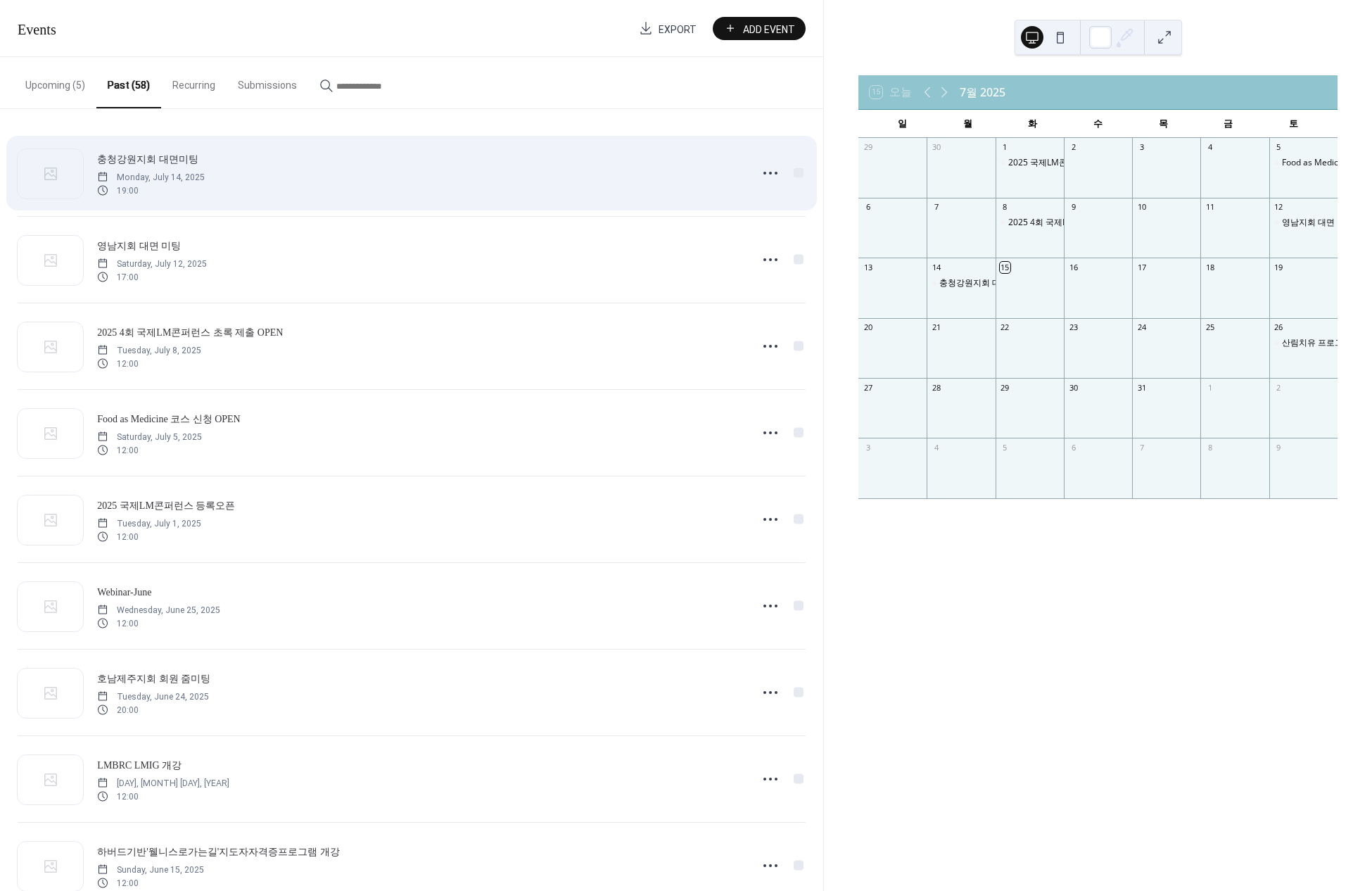 click on "충청강원지회 대면미팅" at bounding box center [148, 159] 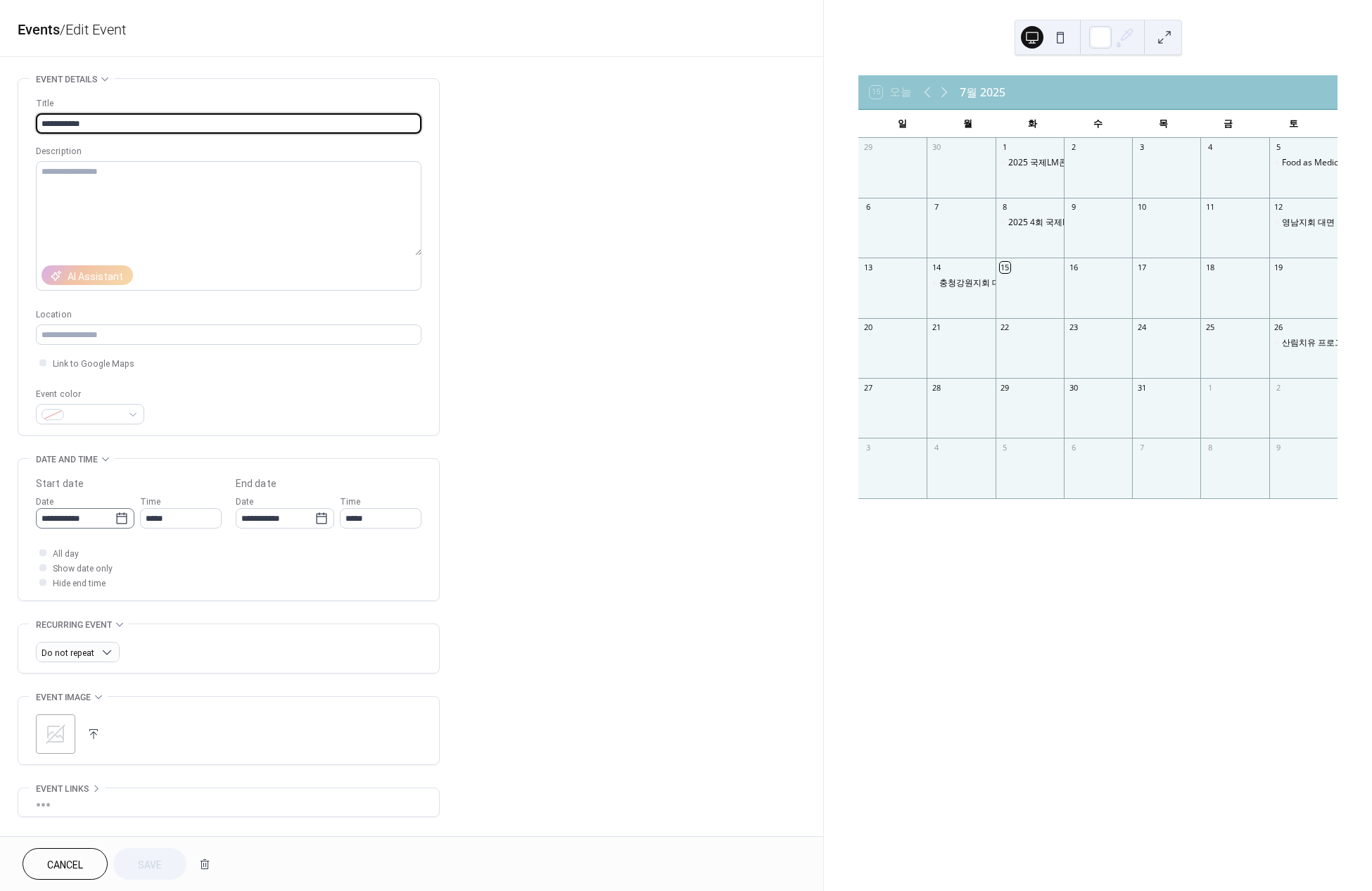 click 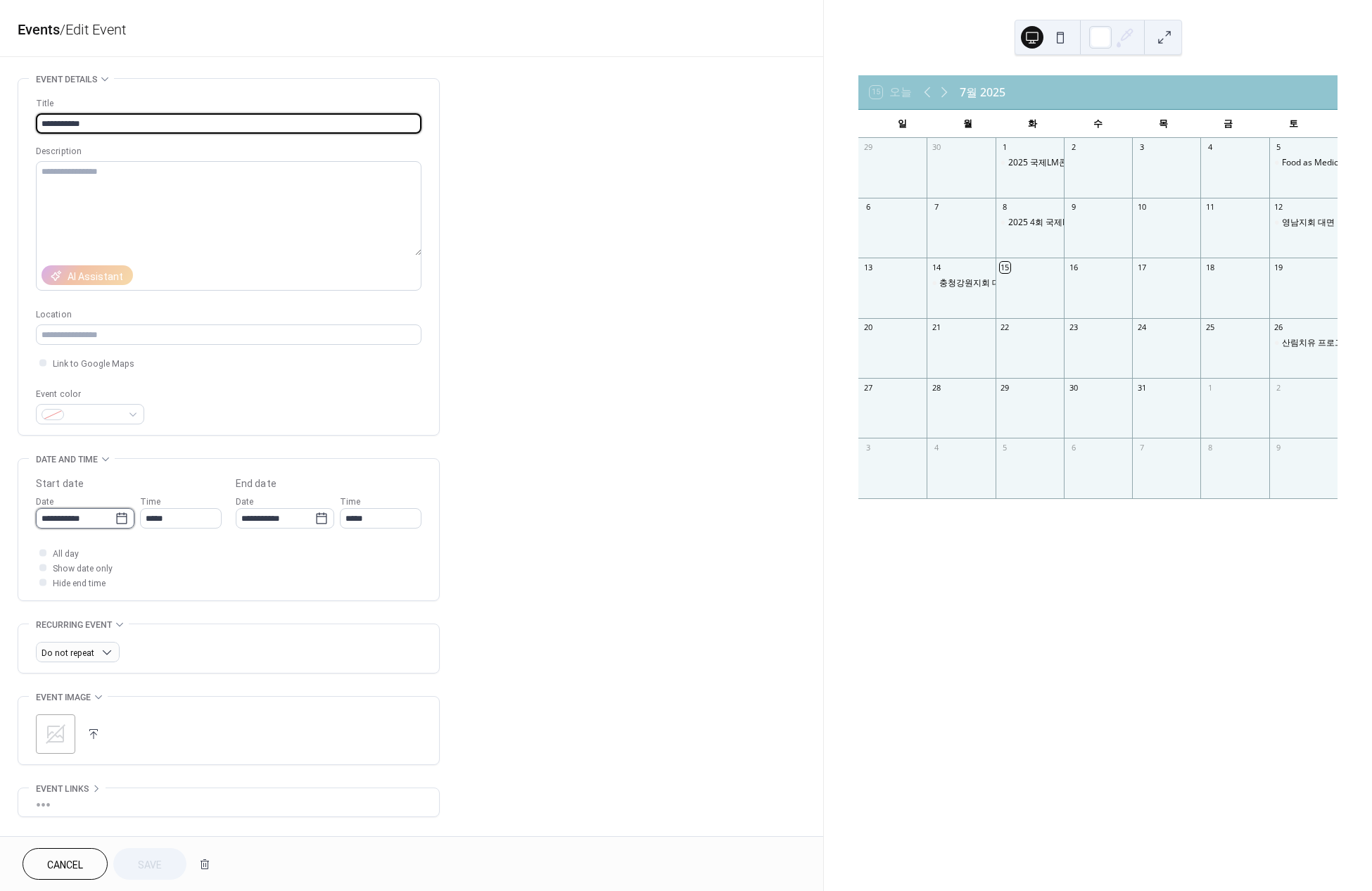 click on "**********" at bounding box center (75, 518) 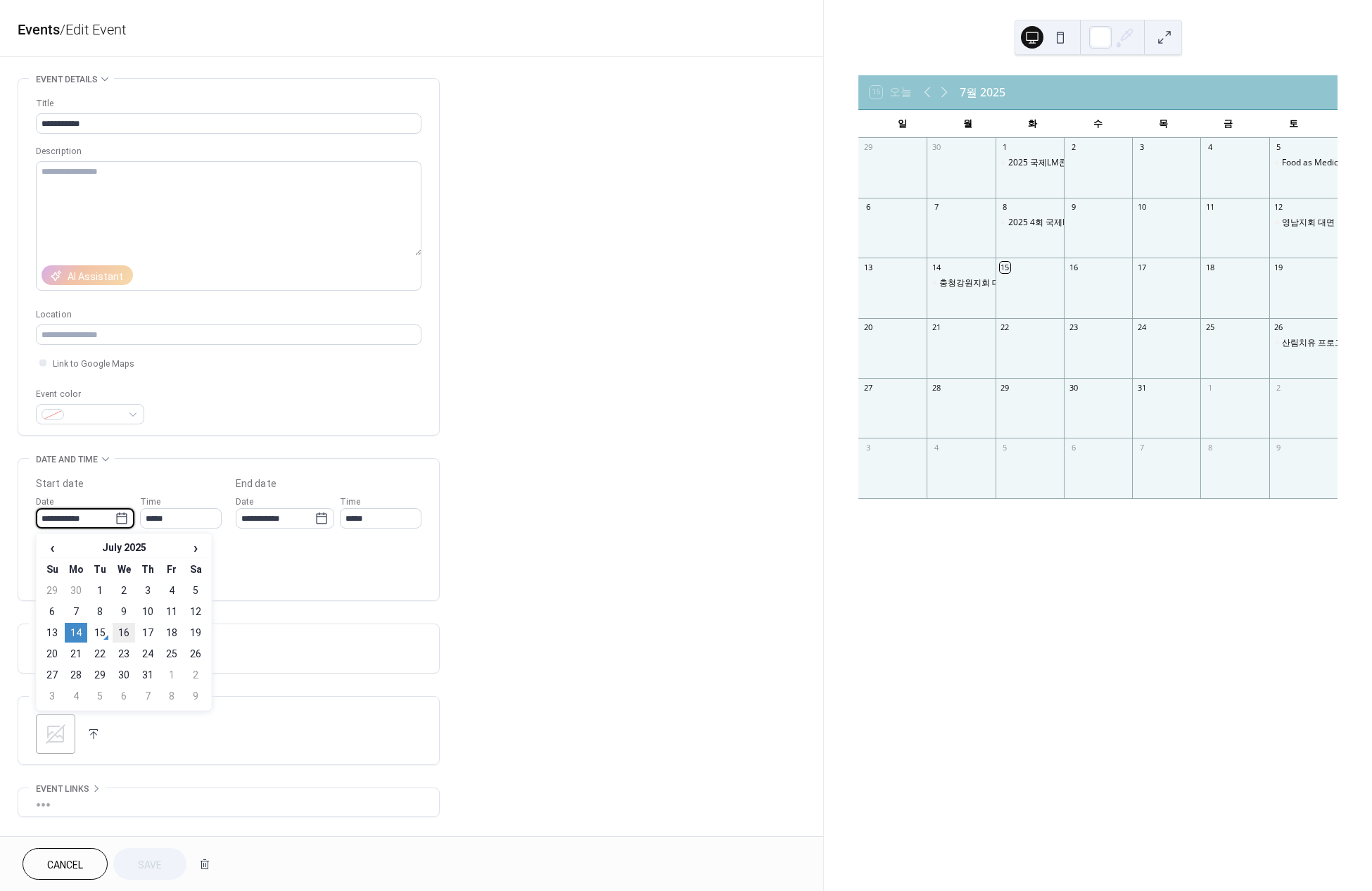 click on "16" at bounding box center (124, 633) 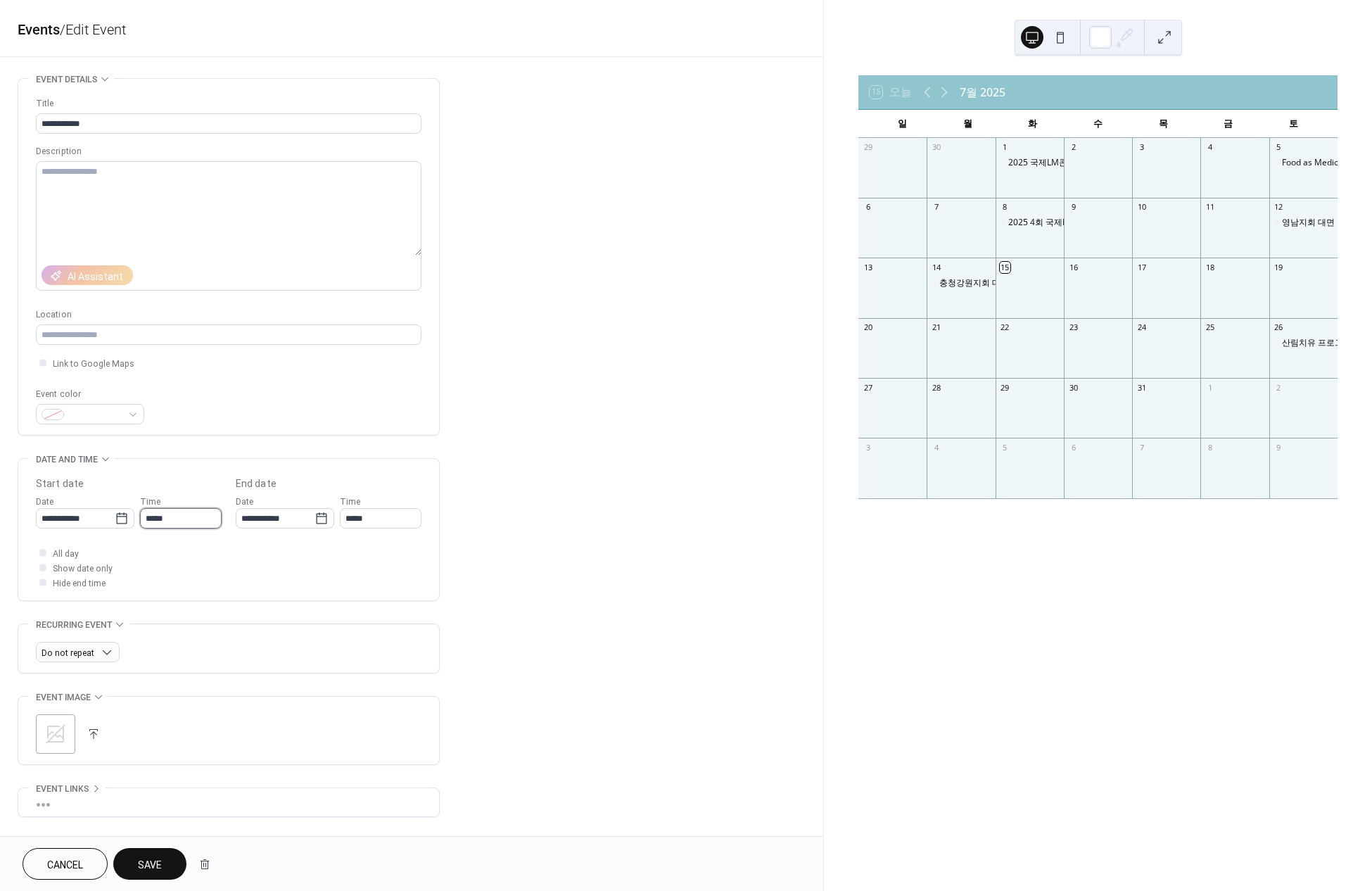click on "*****" at bounding box center [181, 518] 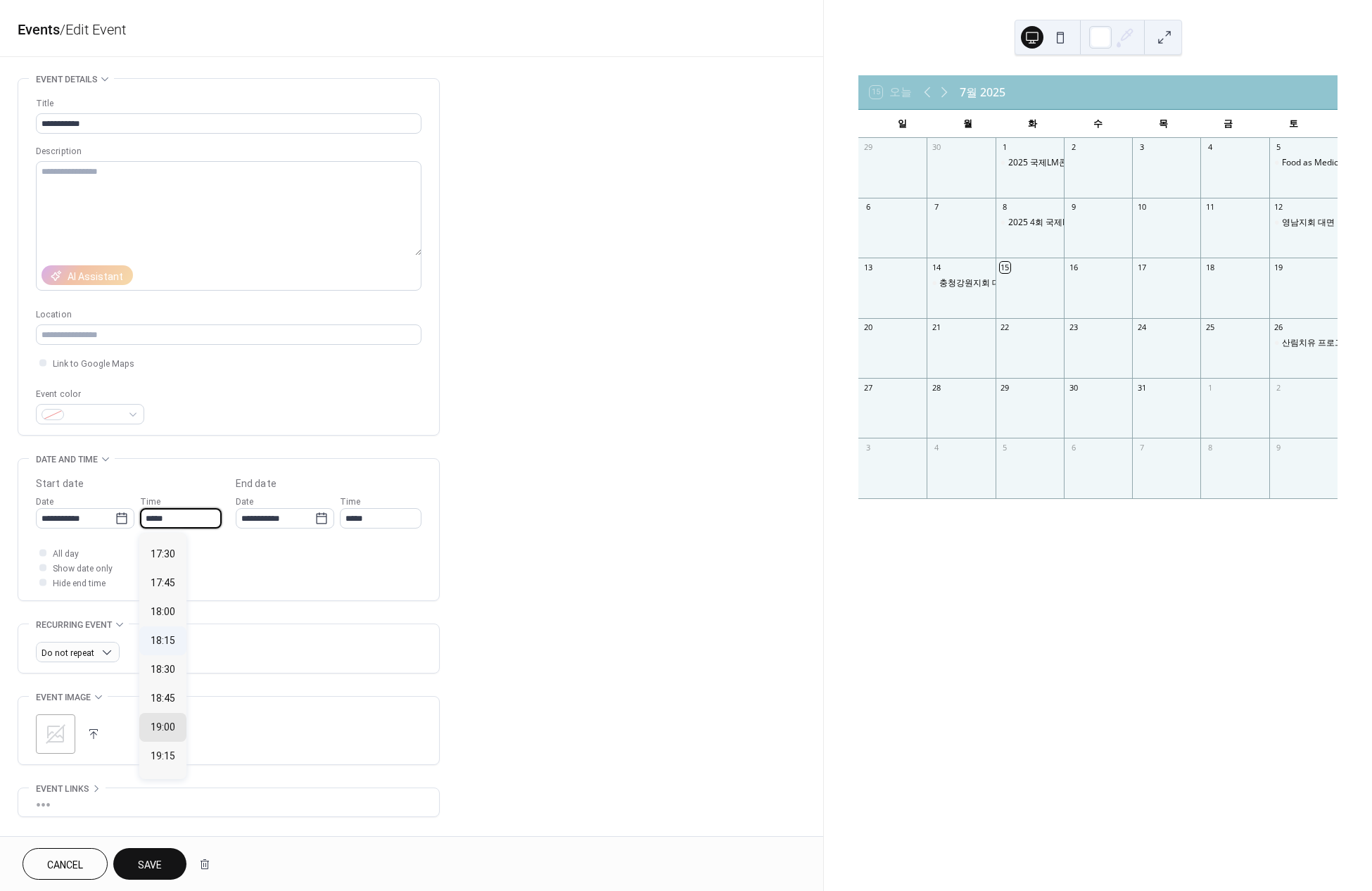 scroll, scrollTop: 2008, scrollLeft: 0, axis: vertical 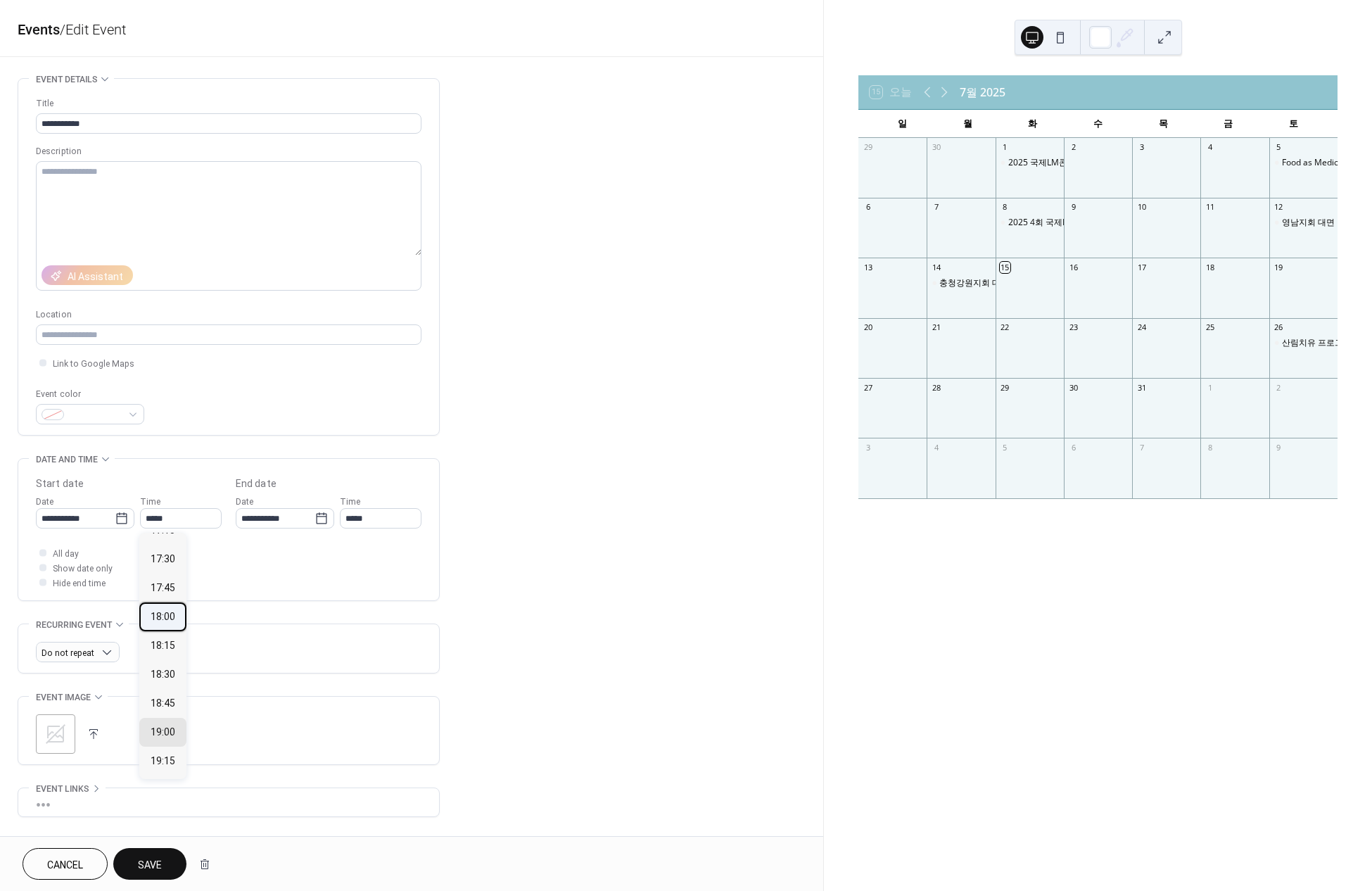 click on "18:00" at bounding box center (163, 616) 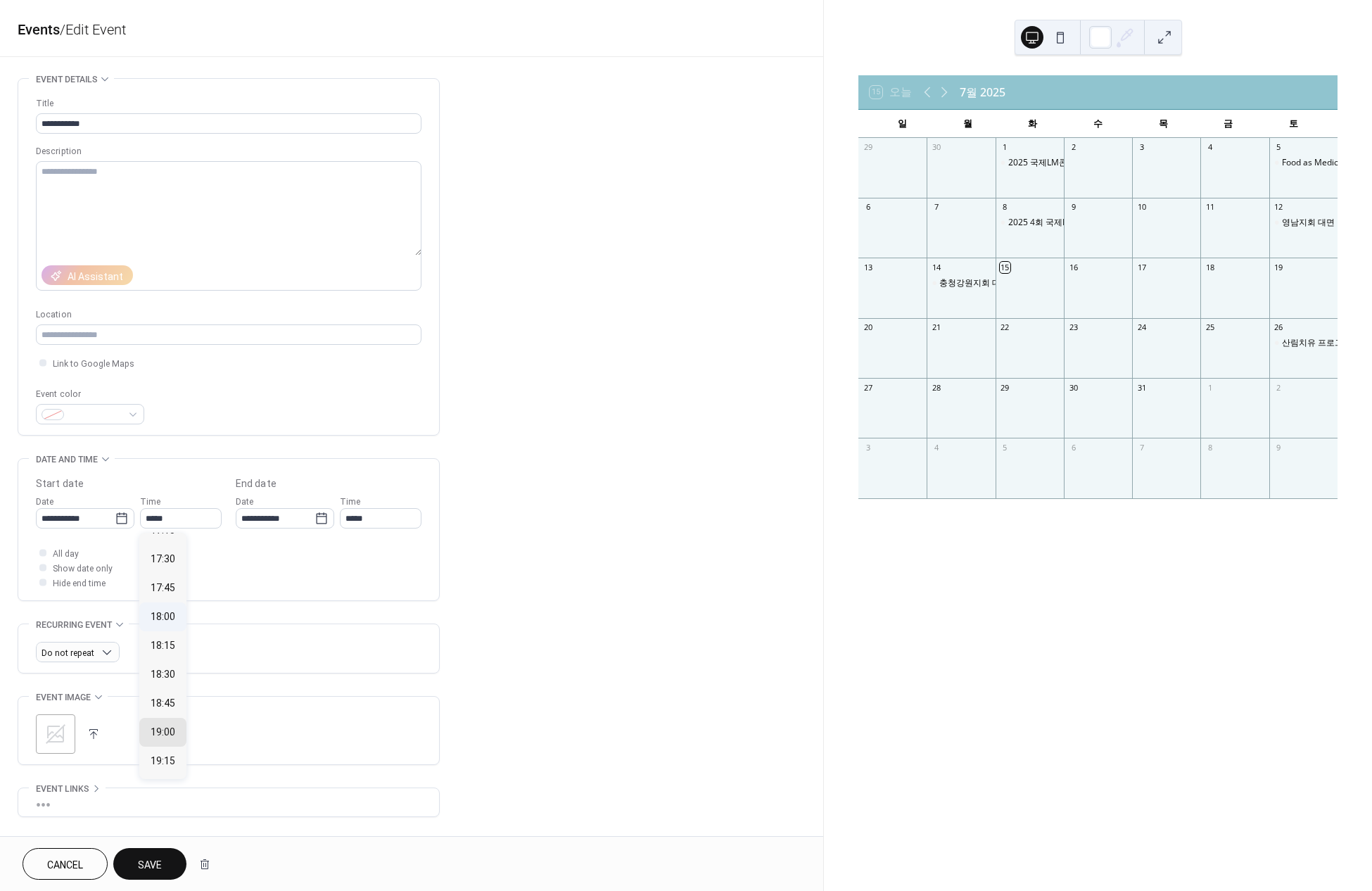 type on "*****" 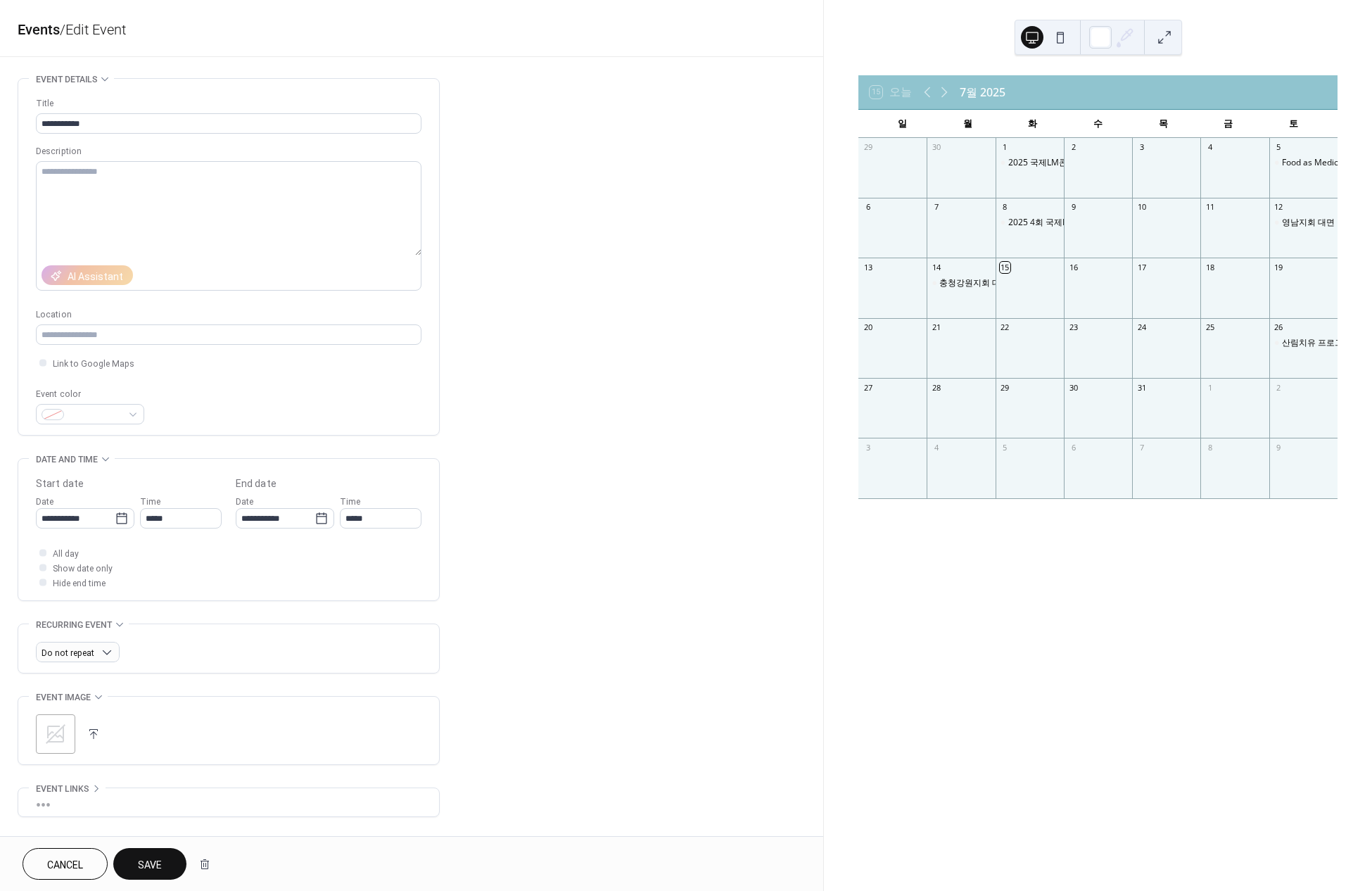 click on "Save" at bounding box center [150, 865] 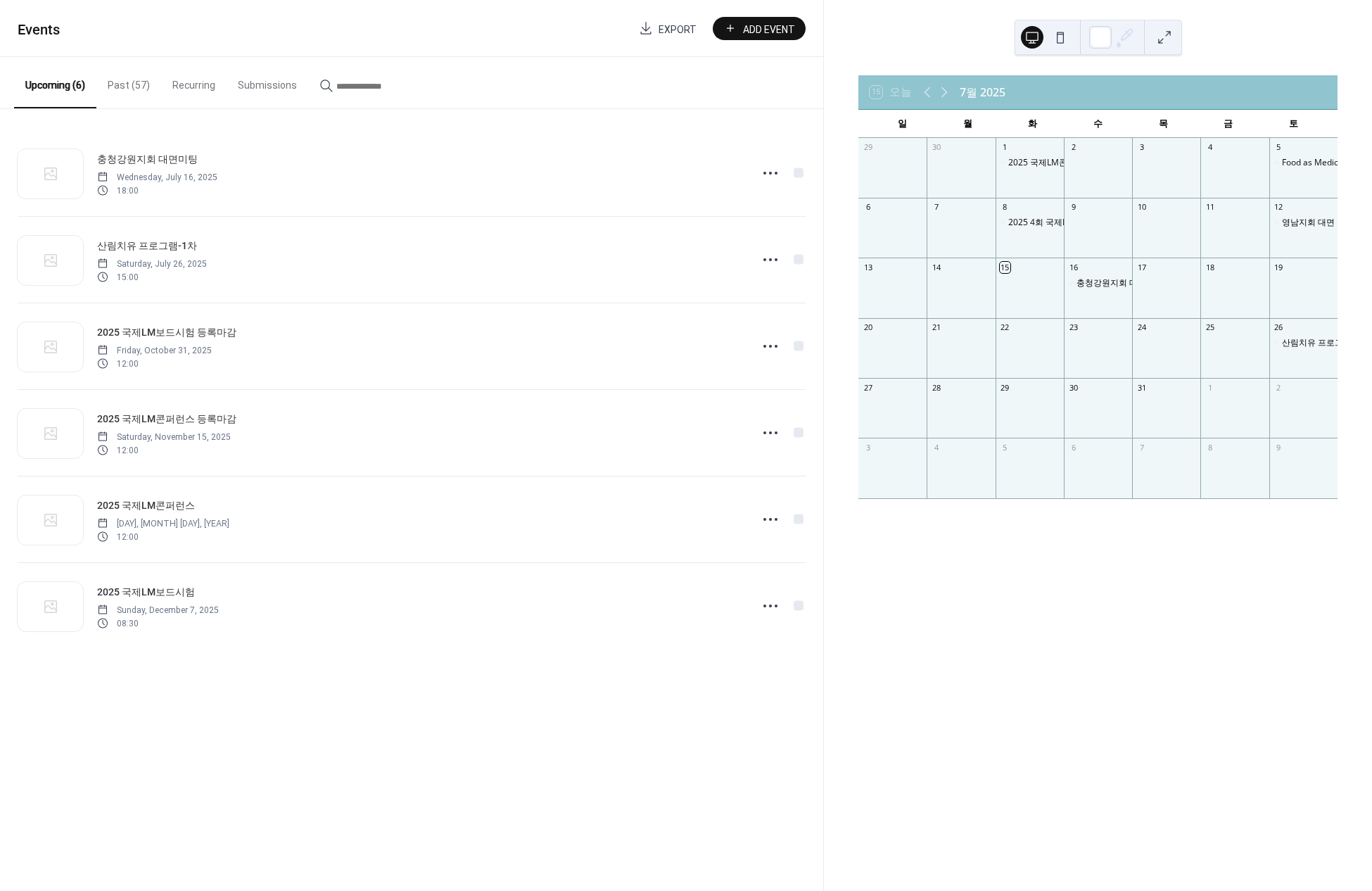 click on "Add Event" at bounding box center (769, 29) 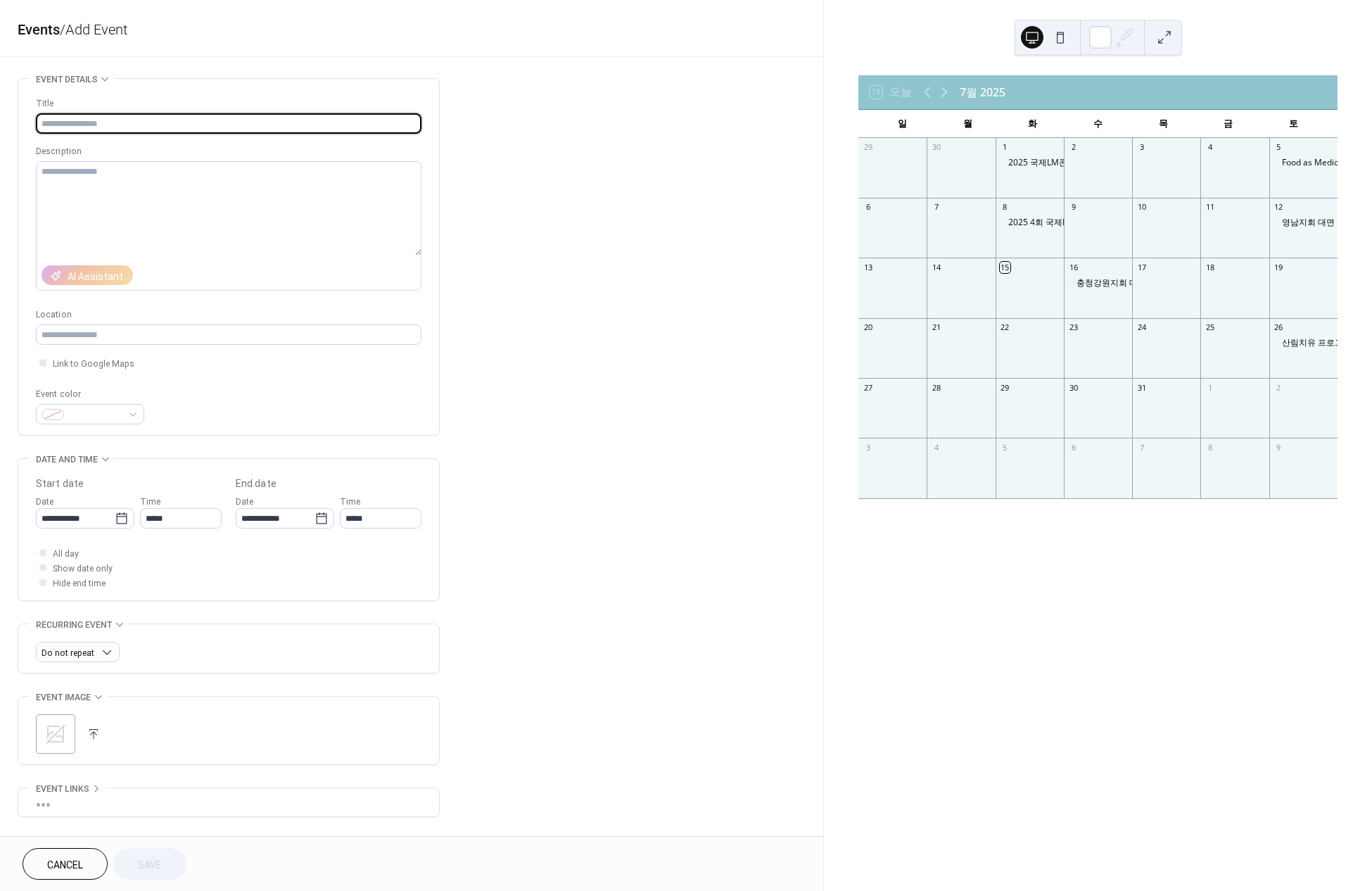 click at bounding box center (229, 123) 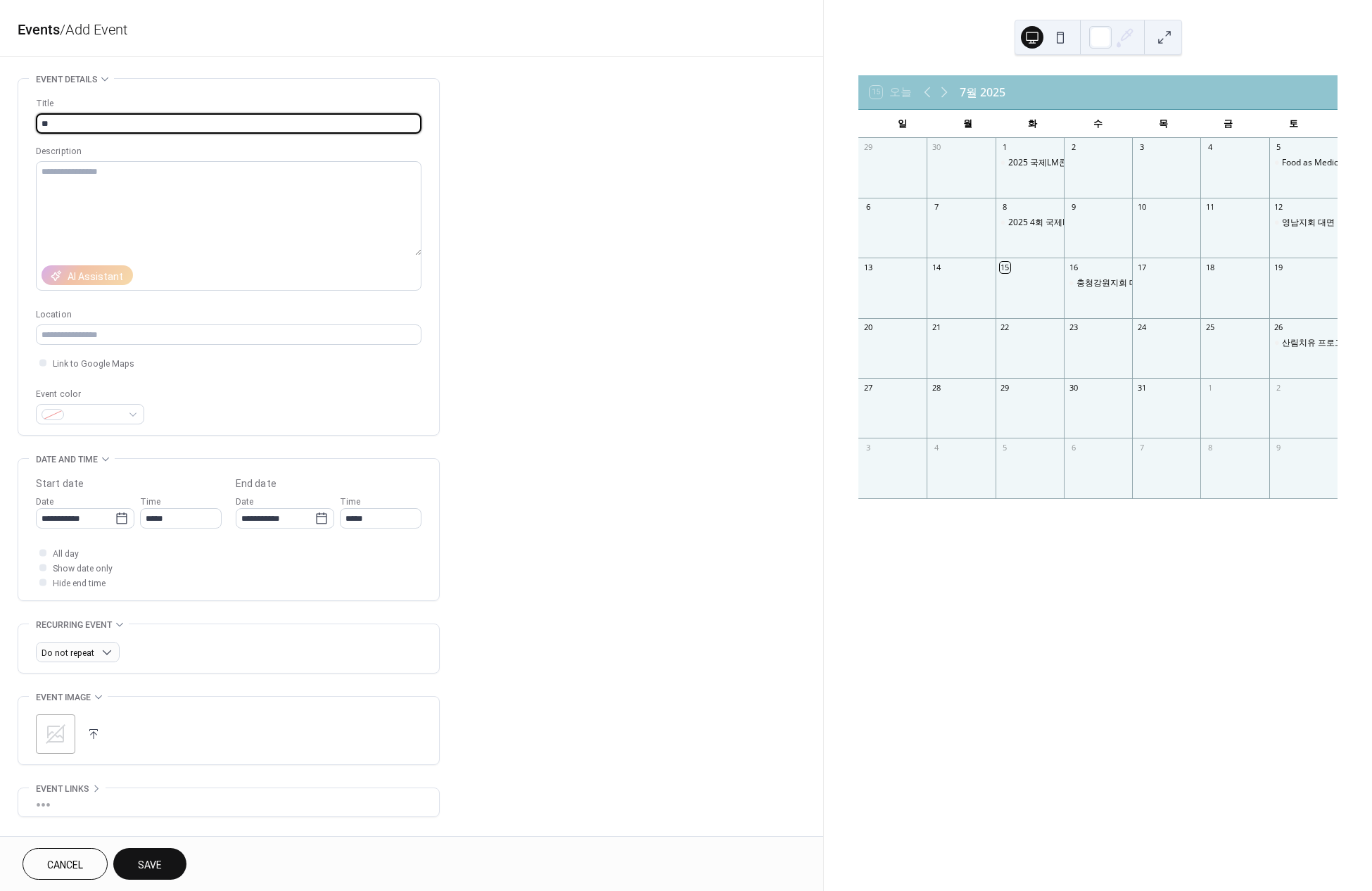 type on "*" 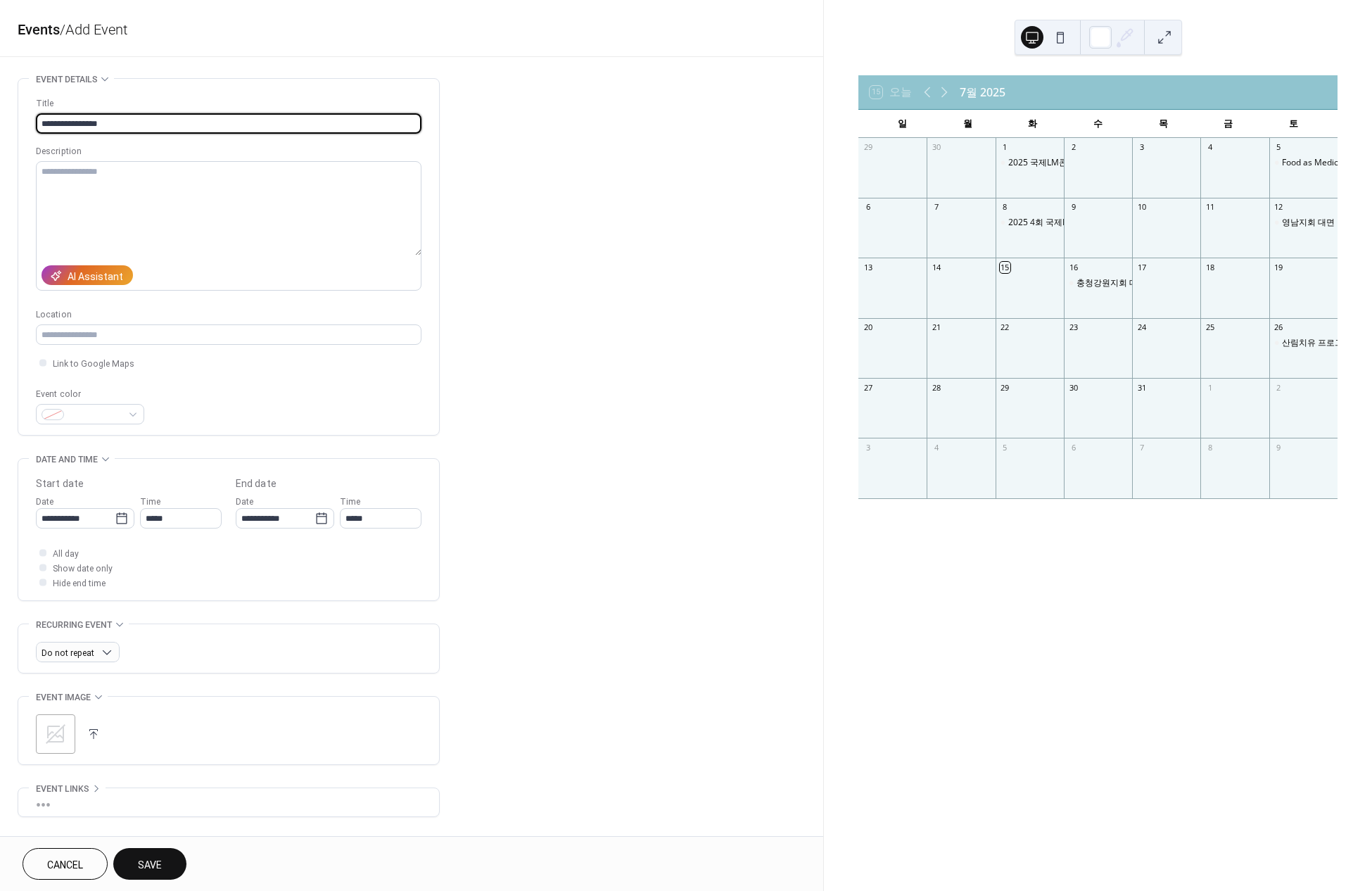 click on "**********" at bounding box center (229, 123) 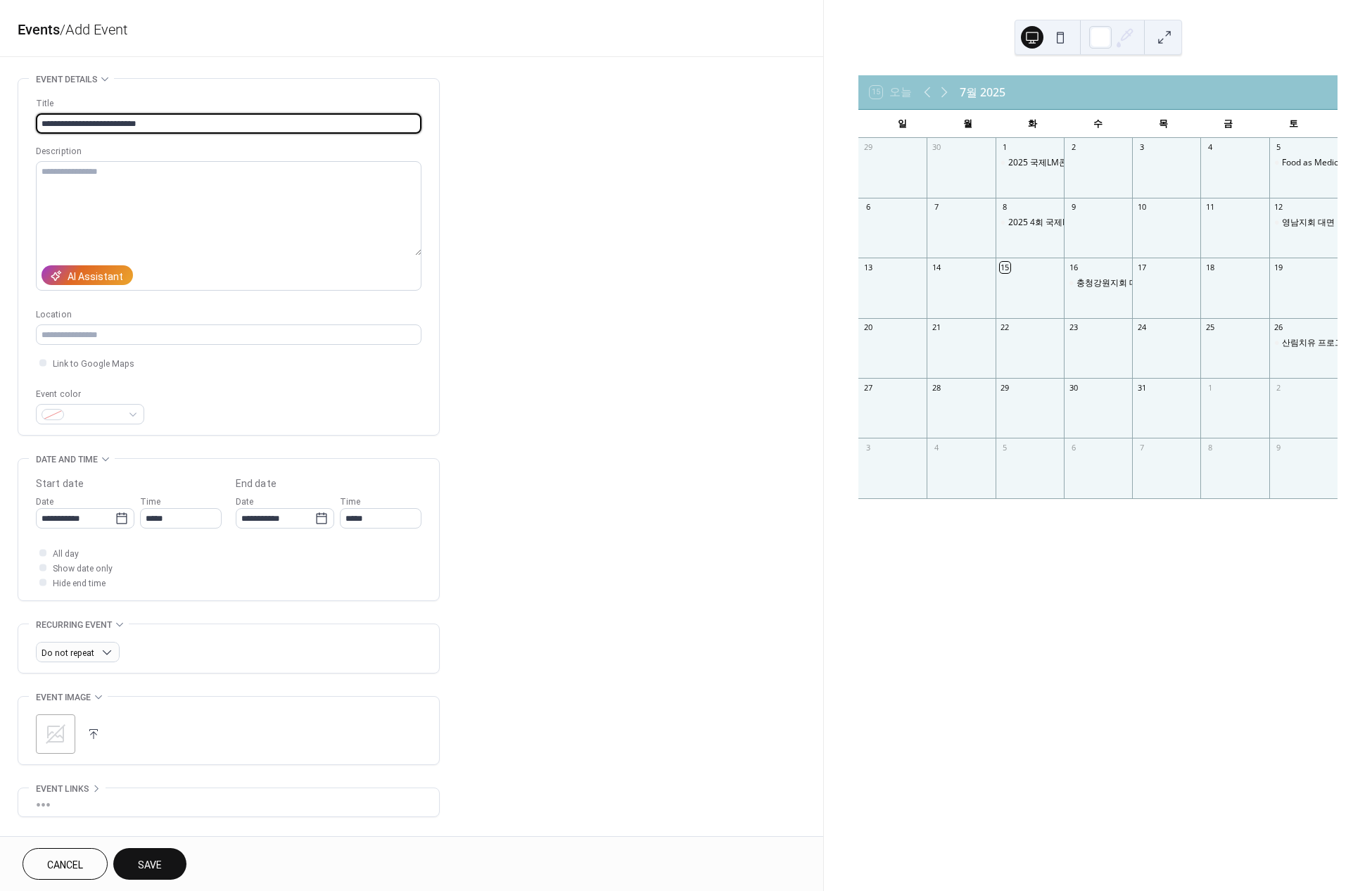 click on "**********" at bounding box center [229, 123] 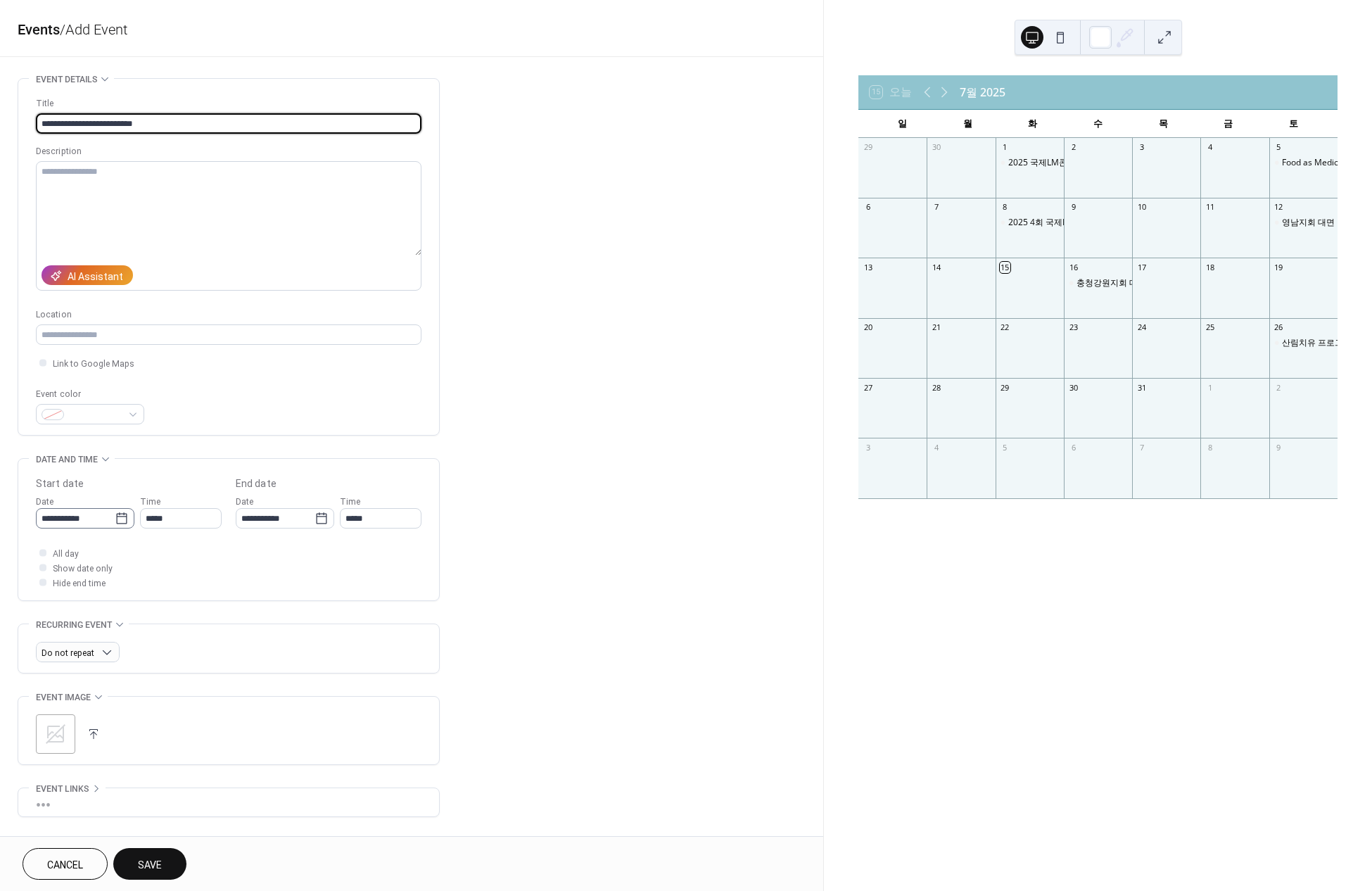 type on "**********" 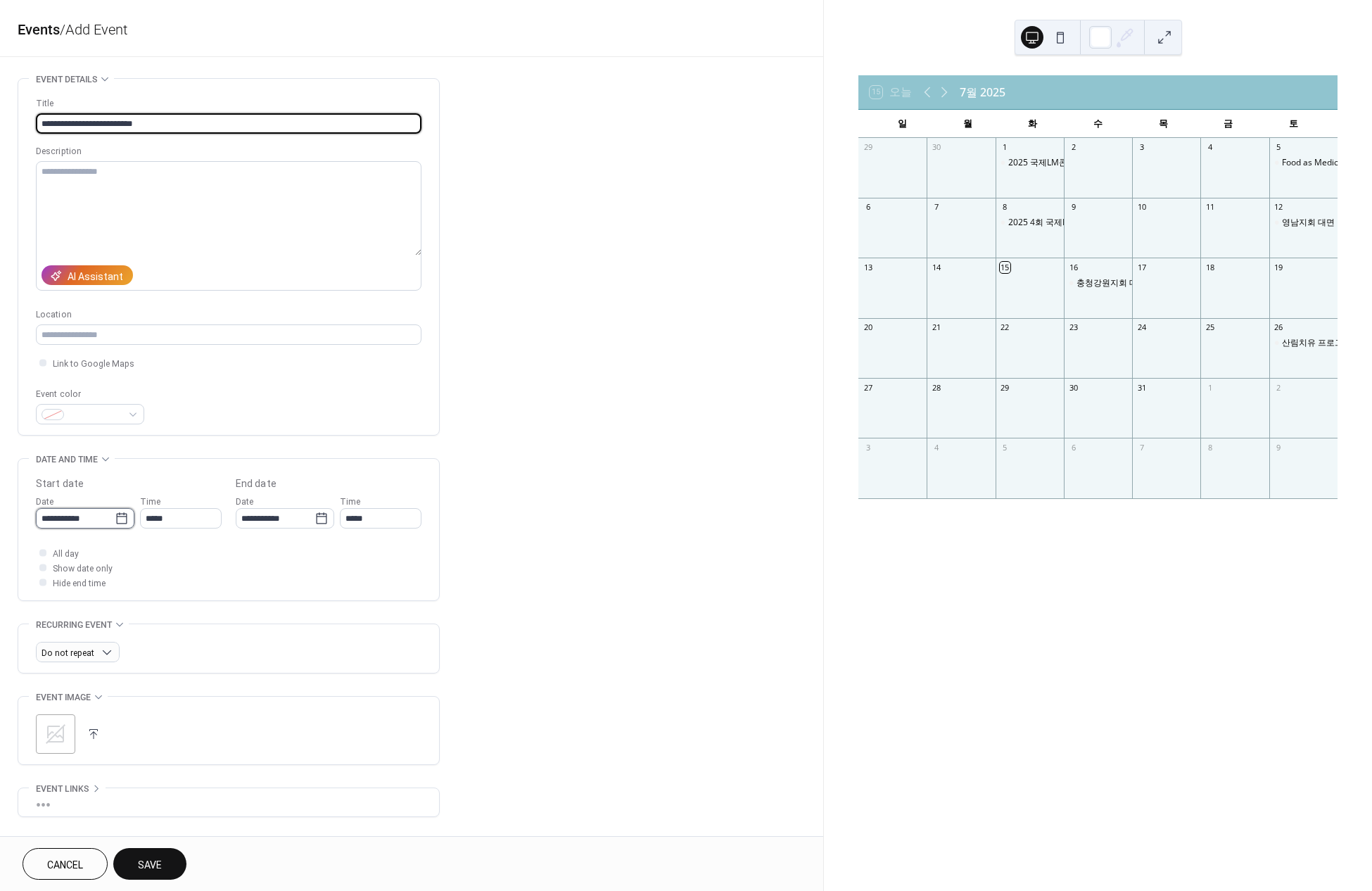click on "**********" at bounding box center [75, 518] 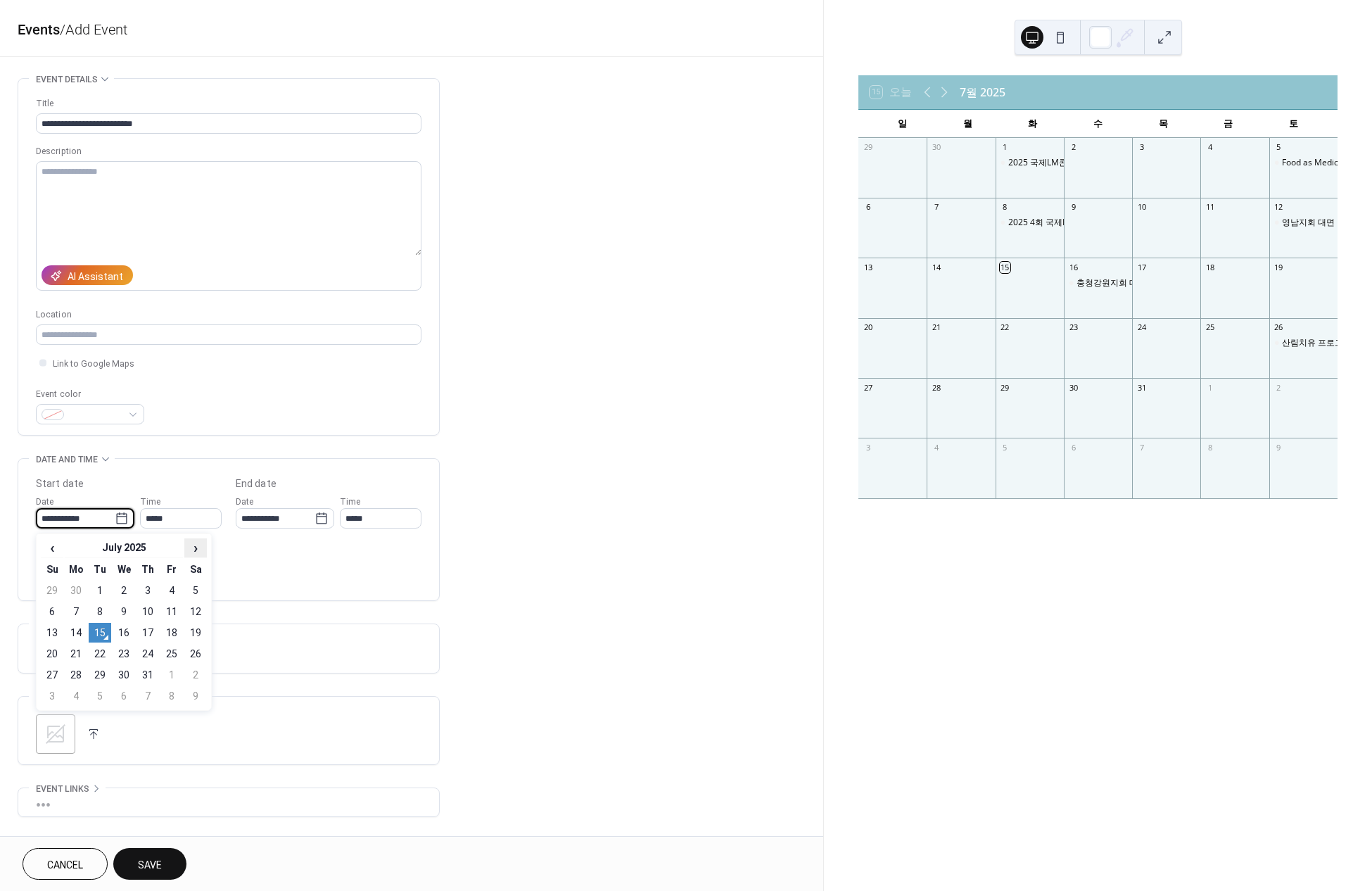 click on "›" at bounding box center (196, 548) 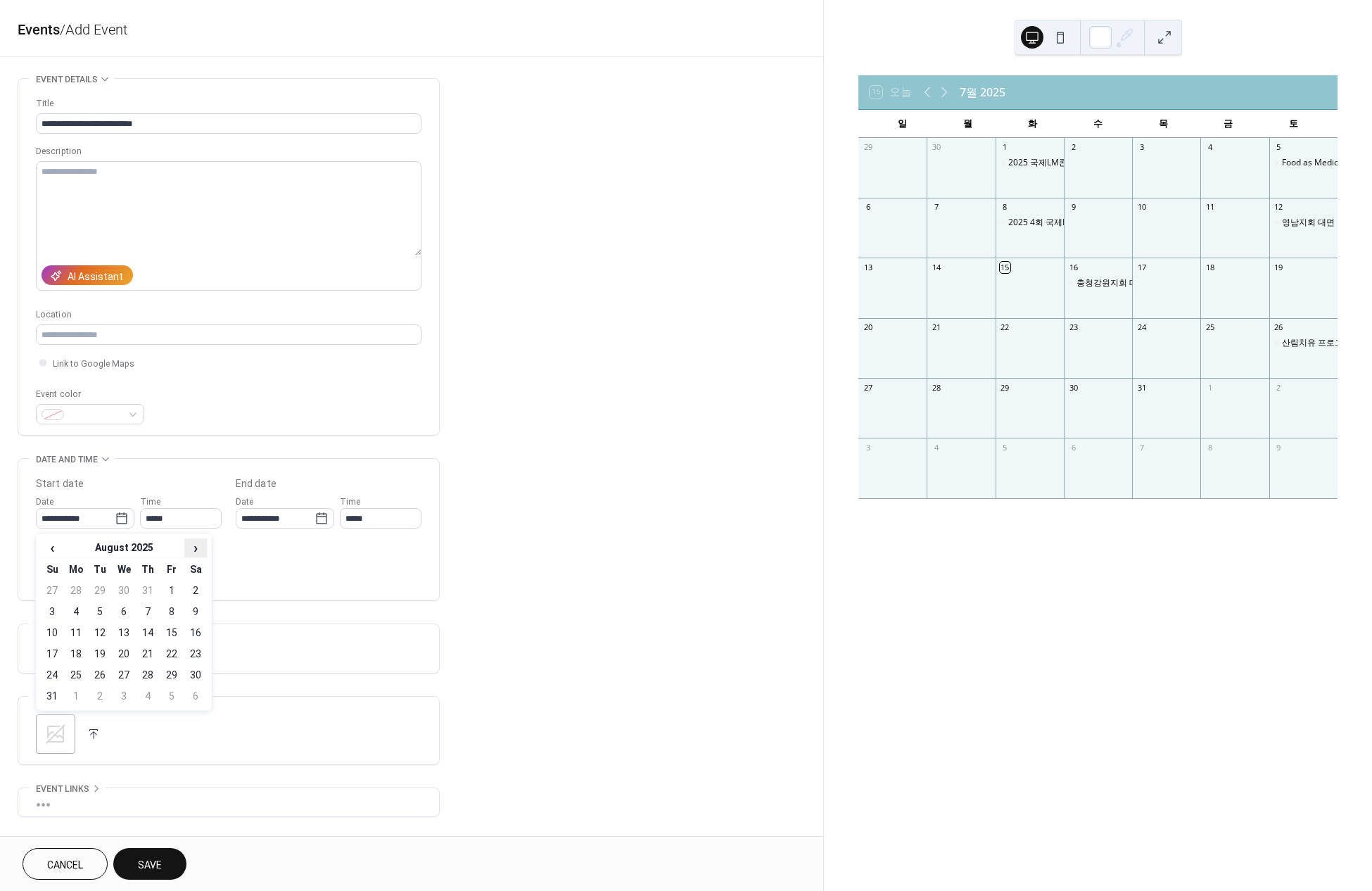 click on "›" at bounding box center [196, 548] 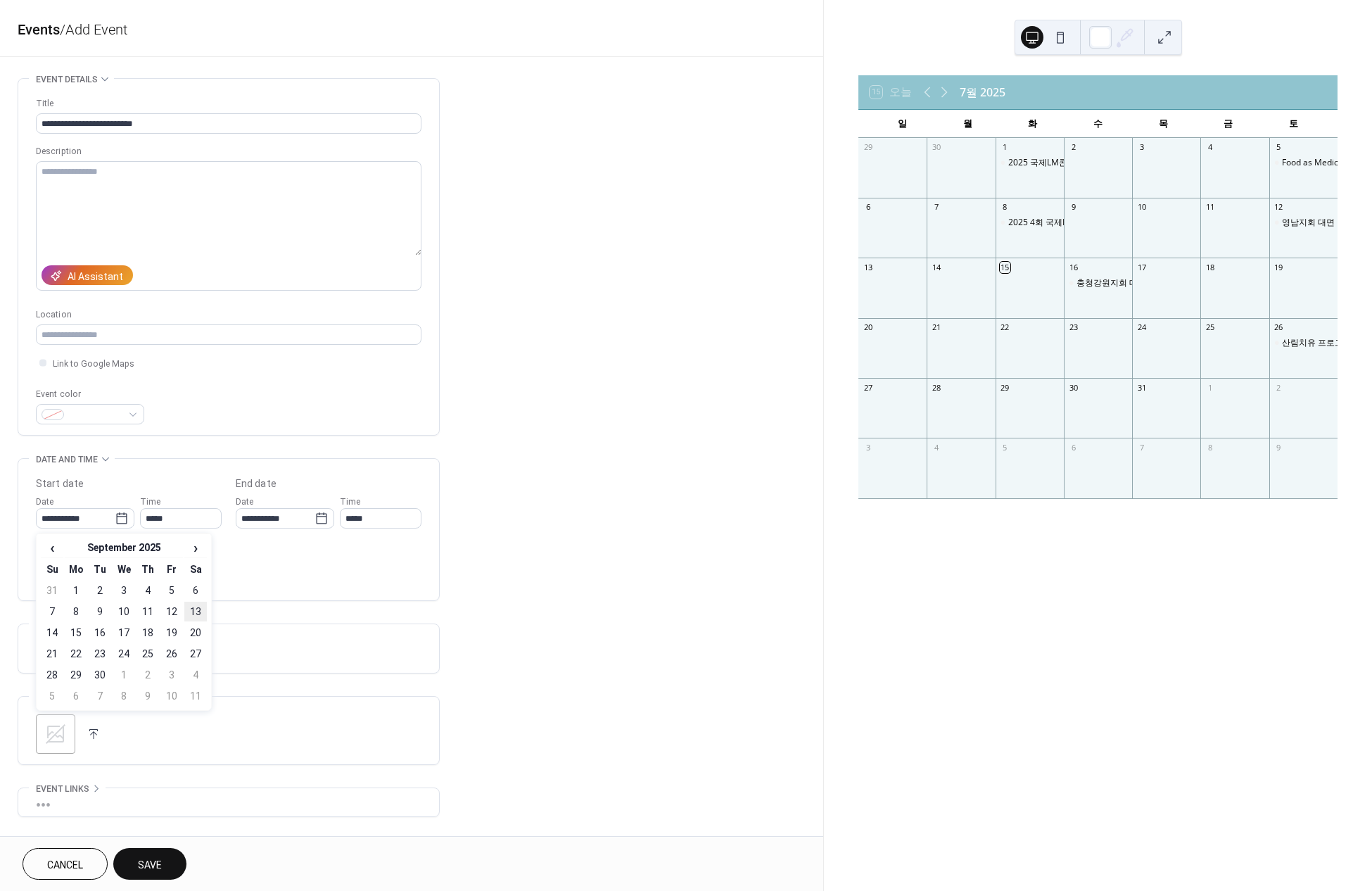 click on "13" at bounding box center (196, 612) 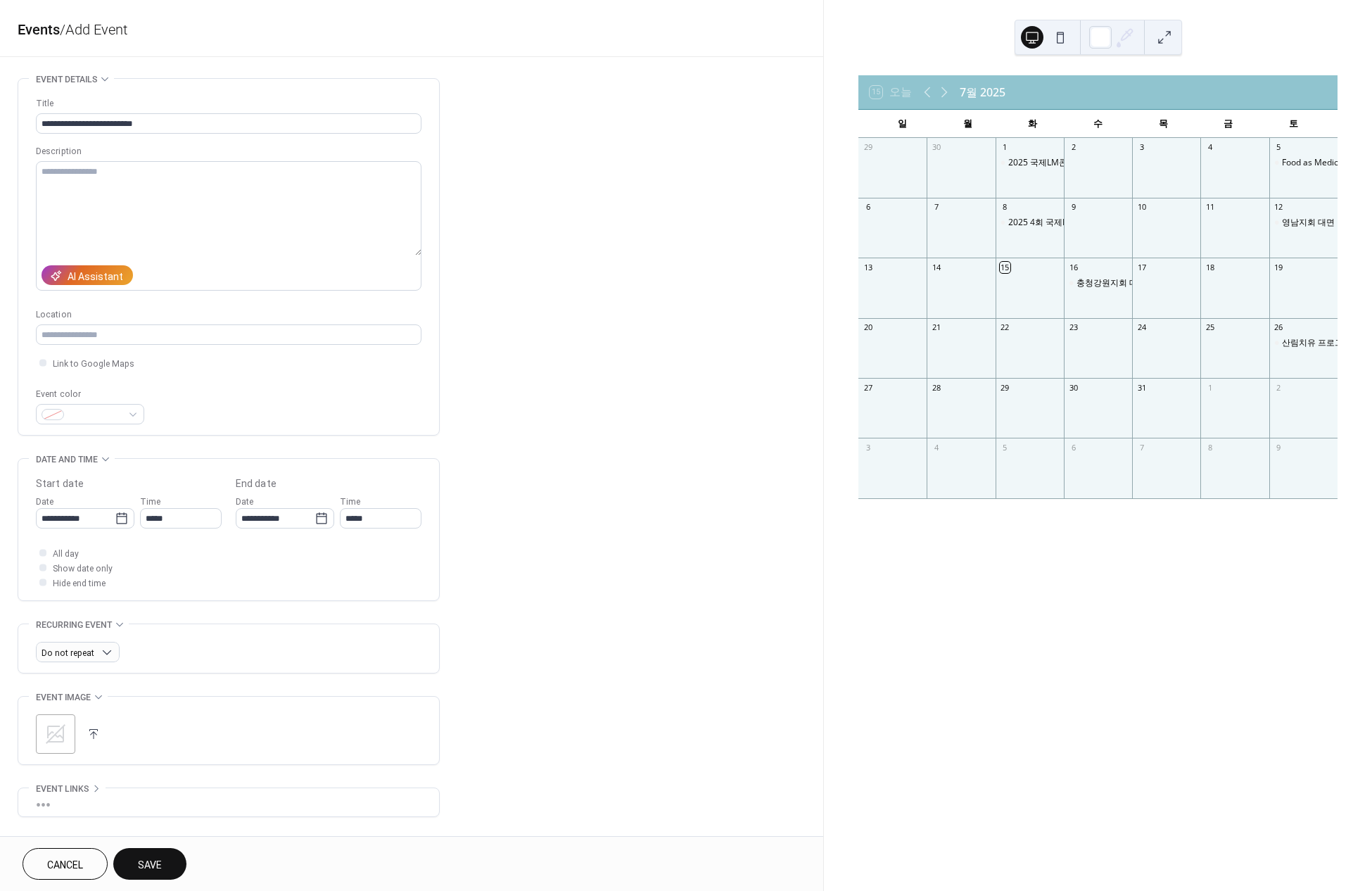 click on "Save" at bounding box center (150, 865) 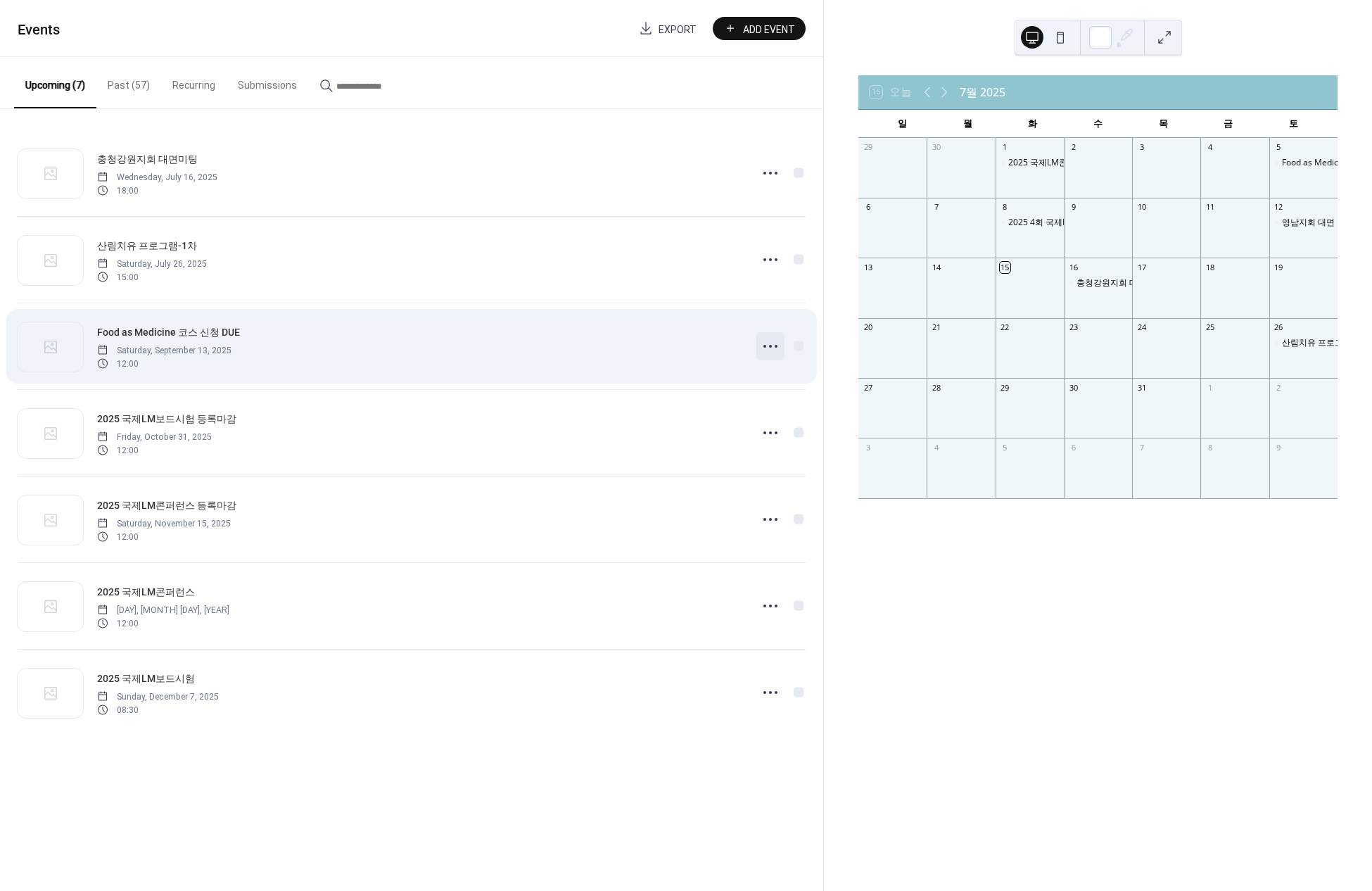click 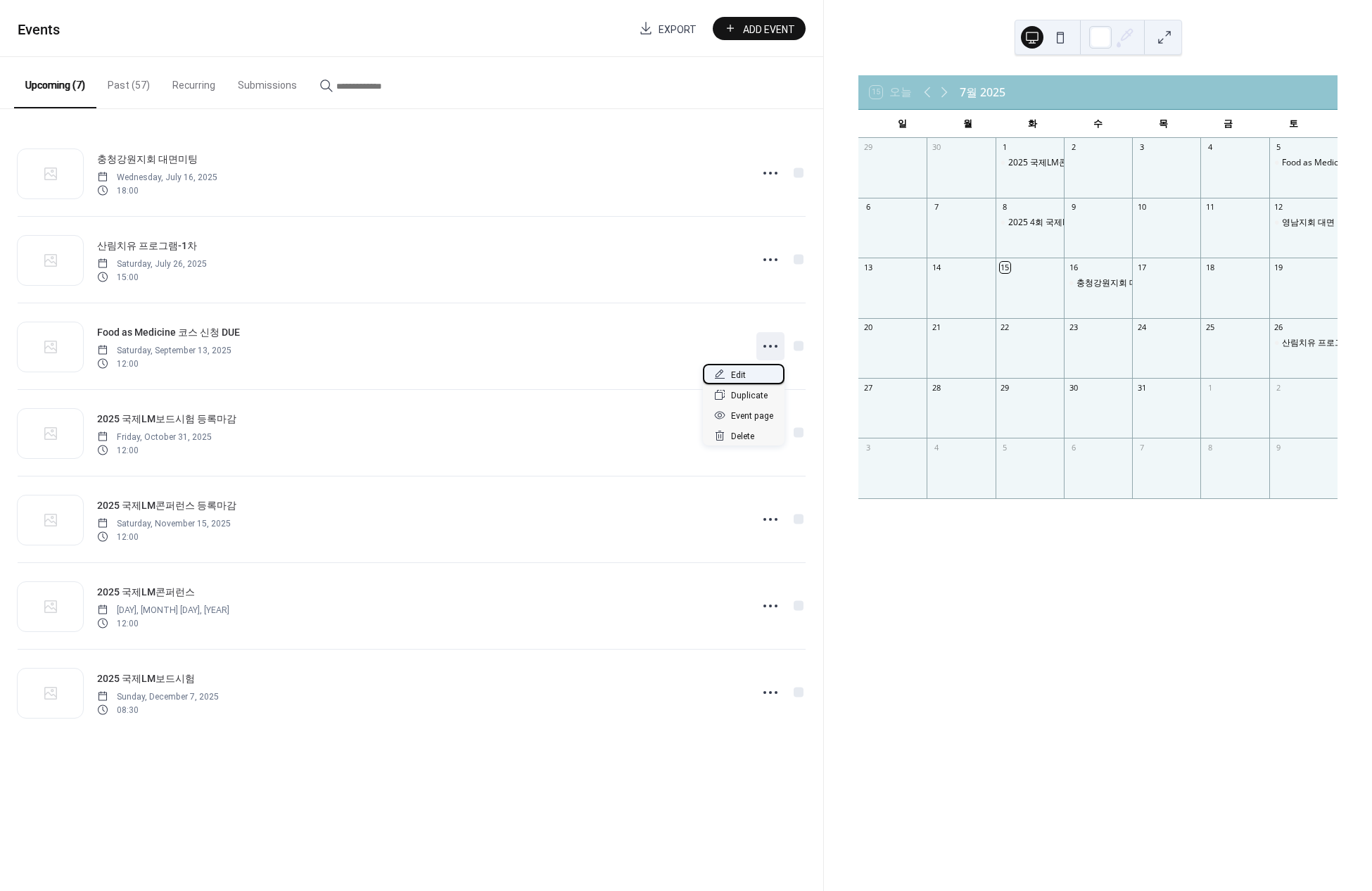 click on "Edit" at bounding box center (738, 375) 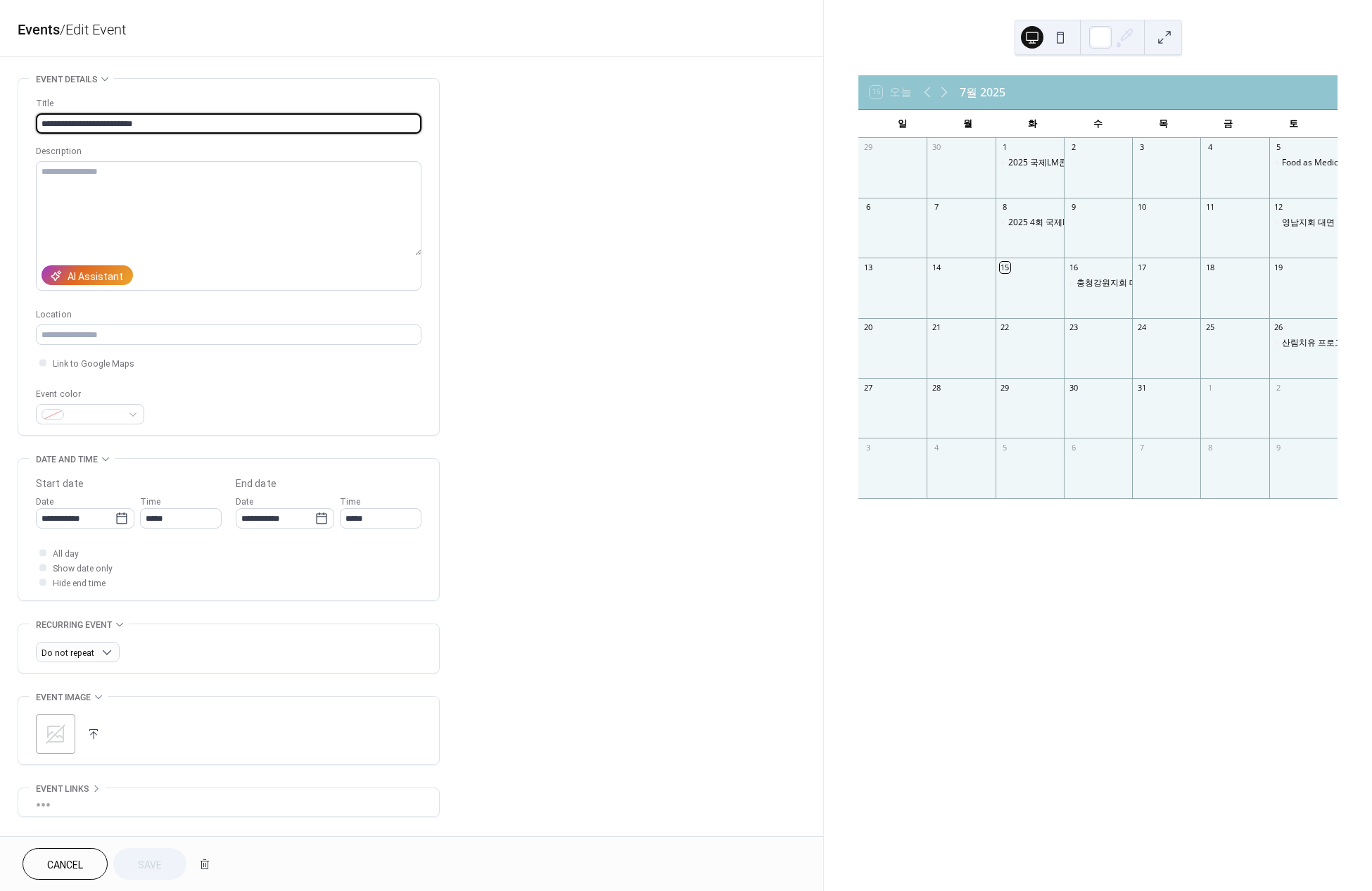 click on "**********" at bounding box center [229, 123] 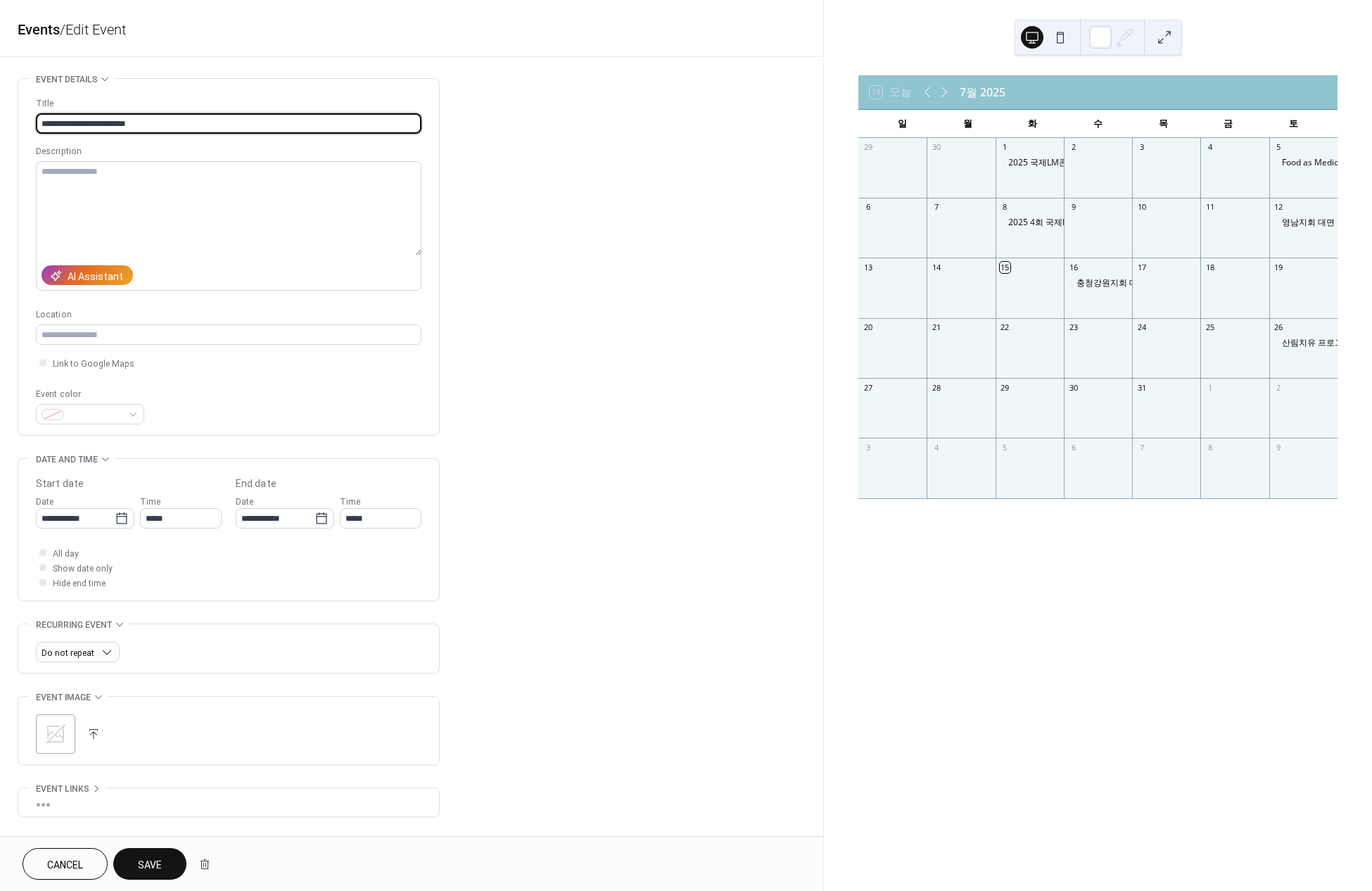 type on "**********" 